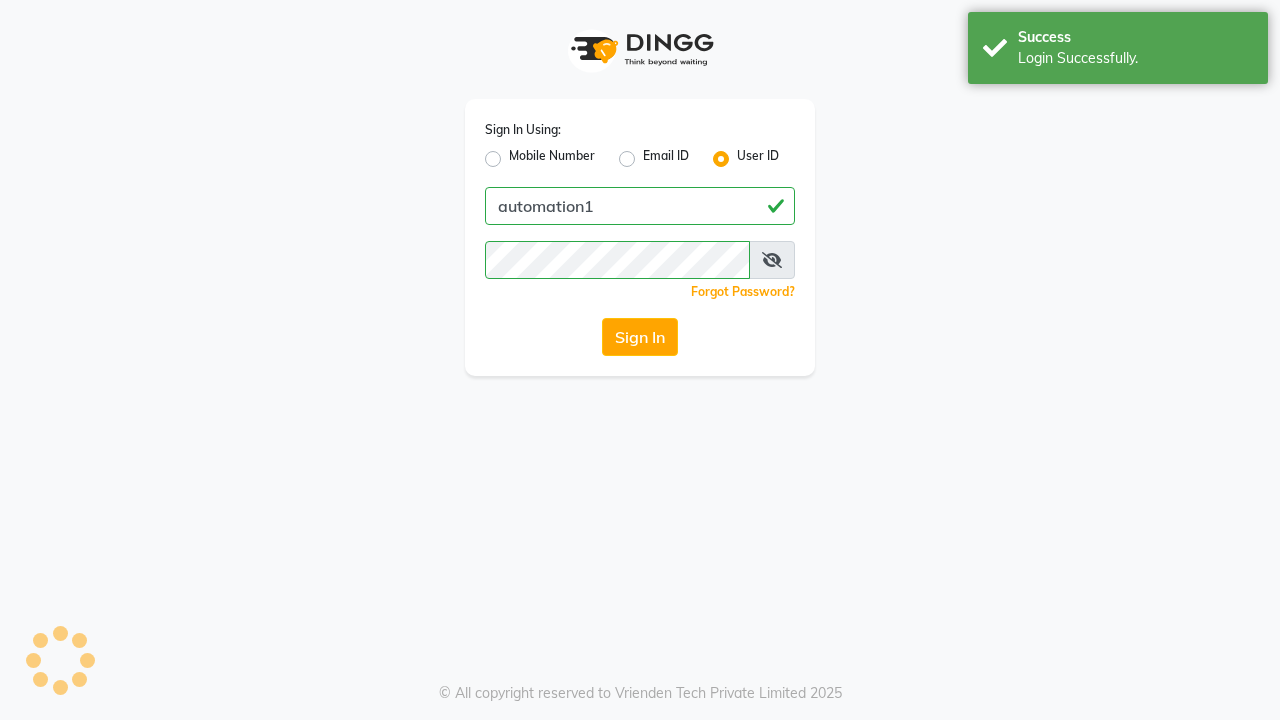 scroll, scrollTop: 0, scrollLeft: 0, axis: both 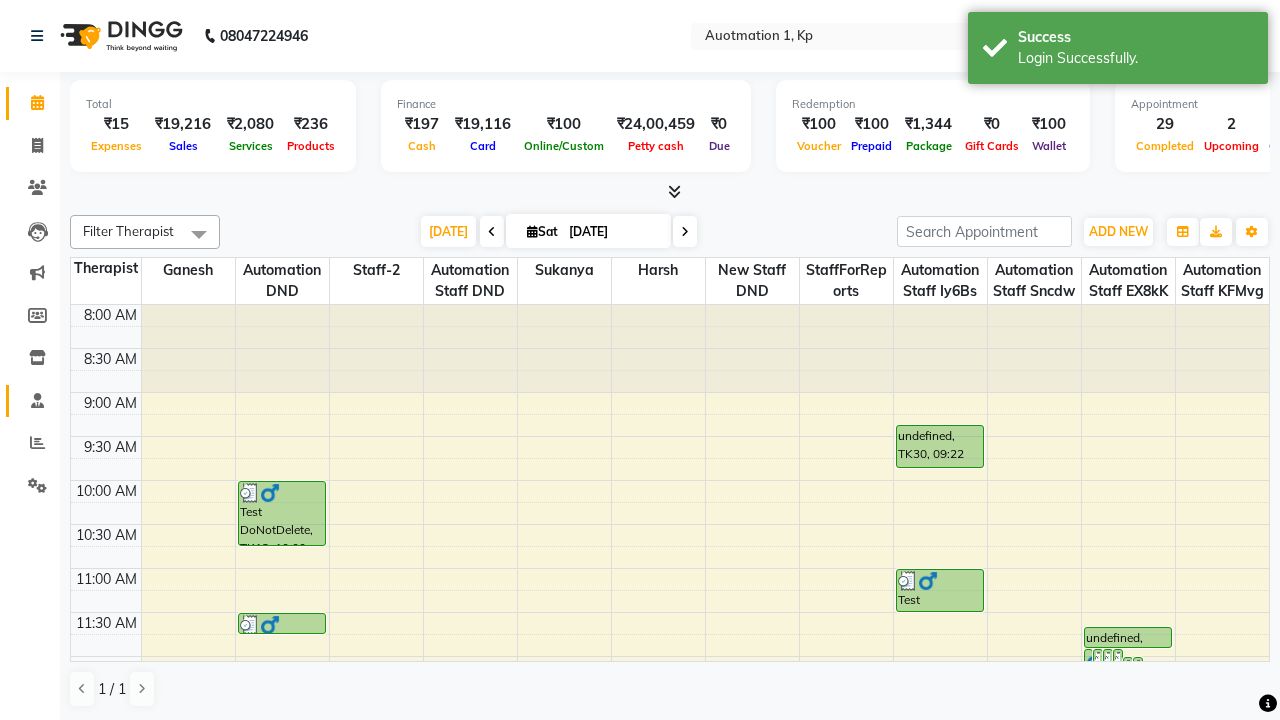 click 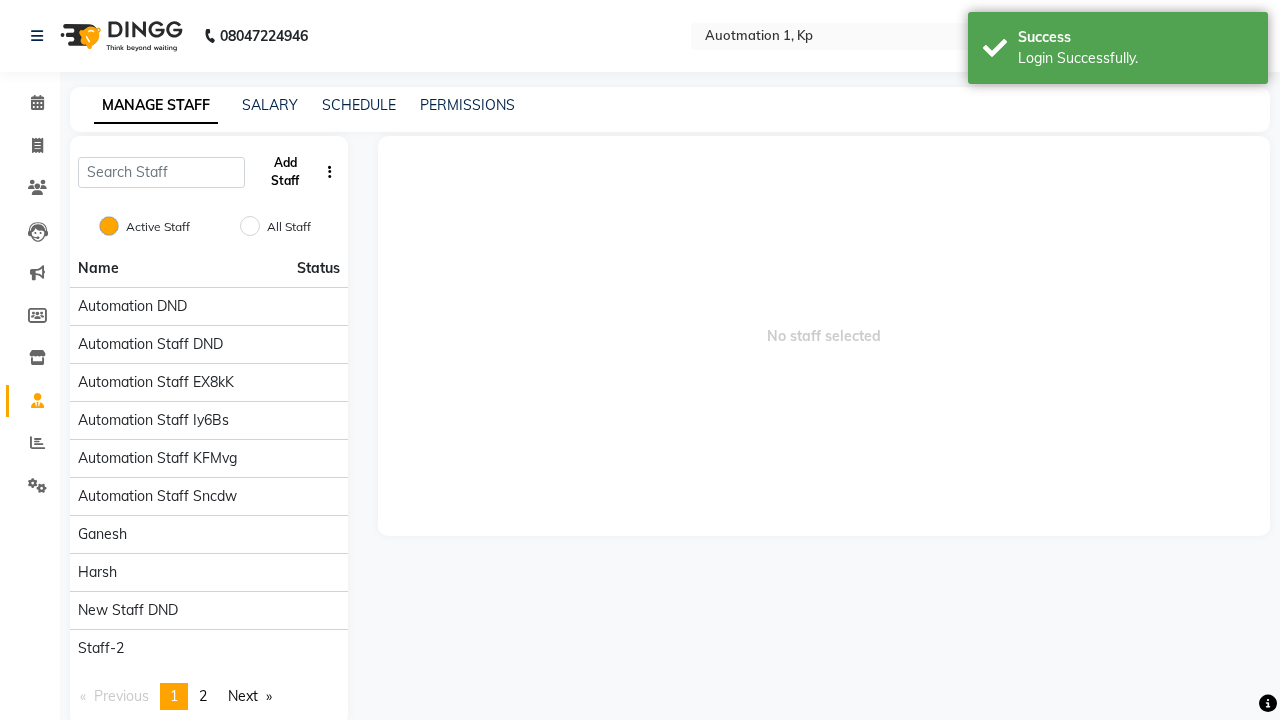 click on "Add Staff" 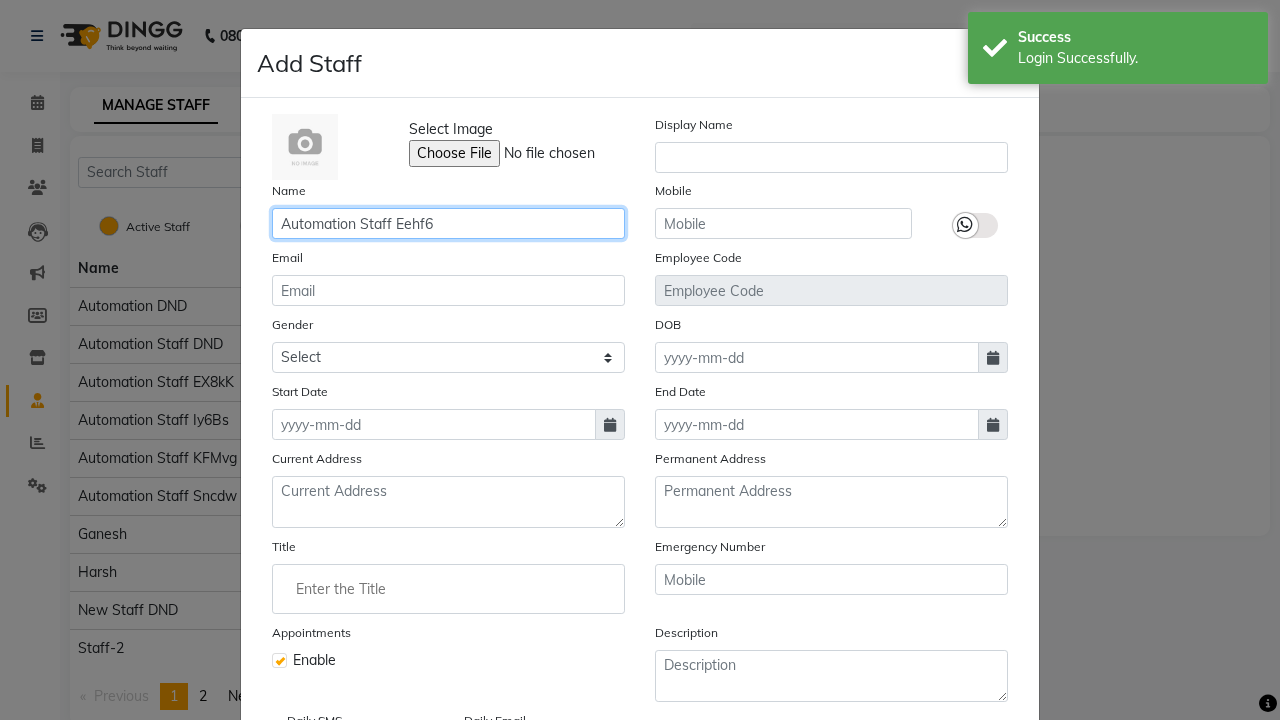 type on "Automation Staff Eehf6" 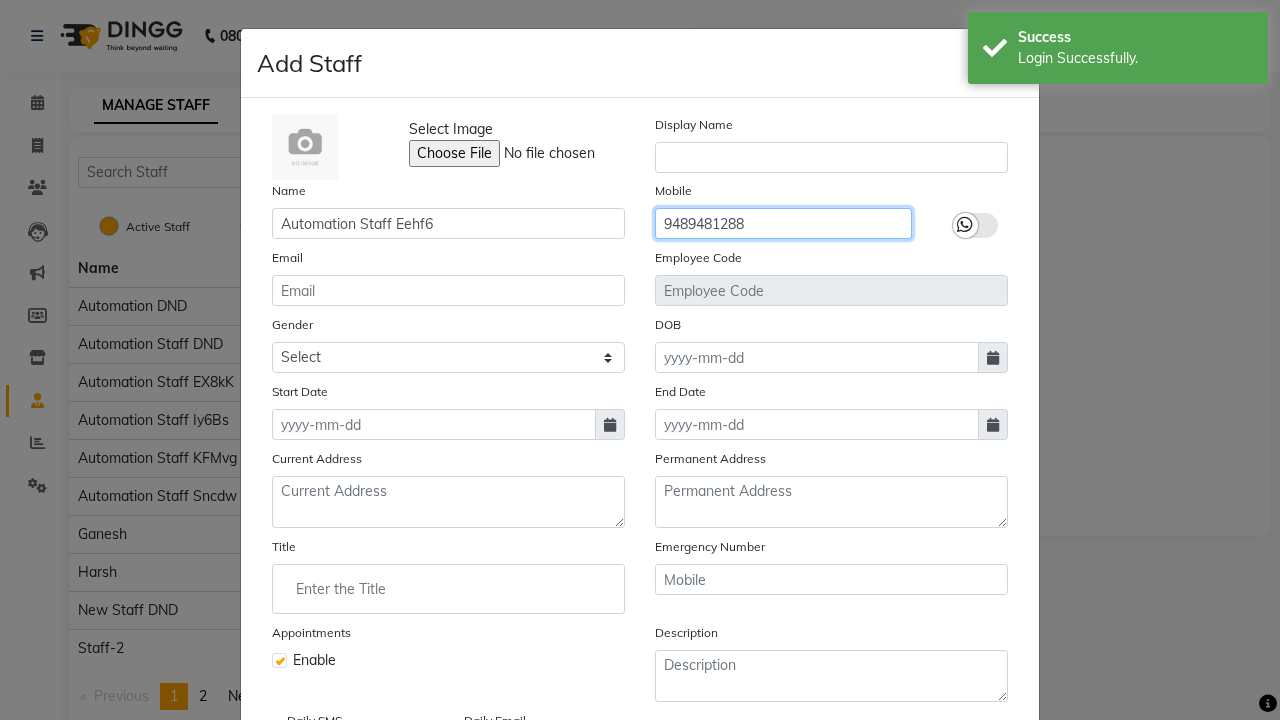 type on "9489481288" 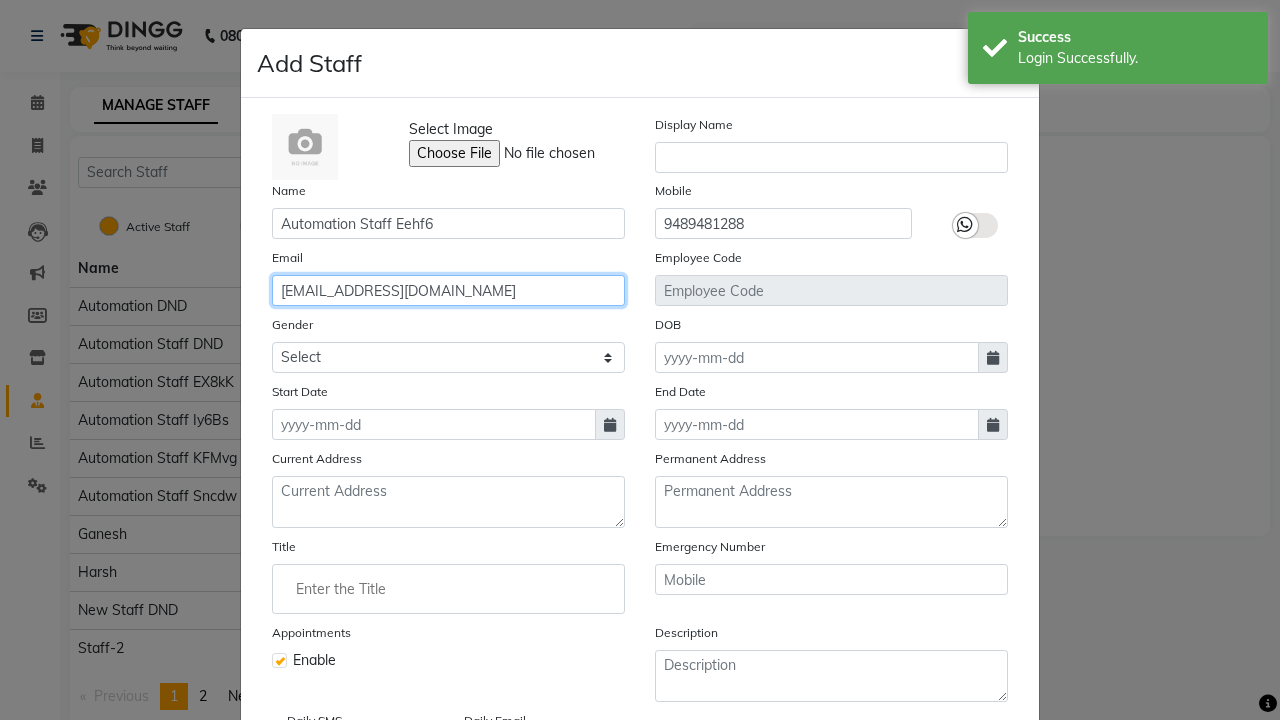 type on "[EMAIL_ADDRESS][DOMAIN_NAME]" 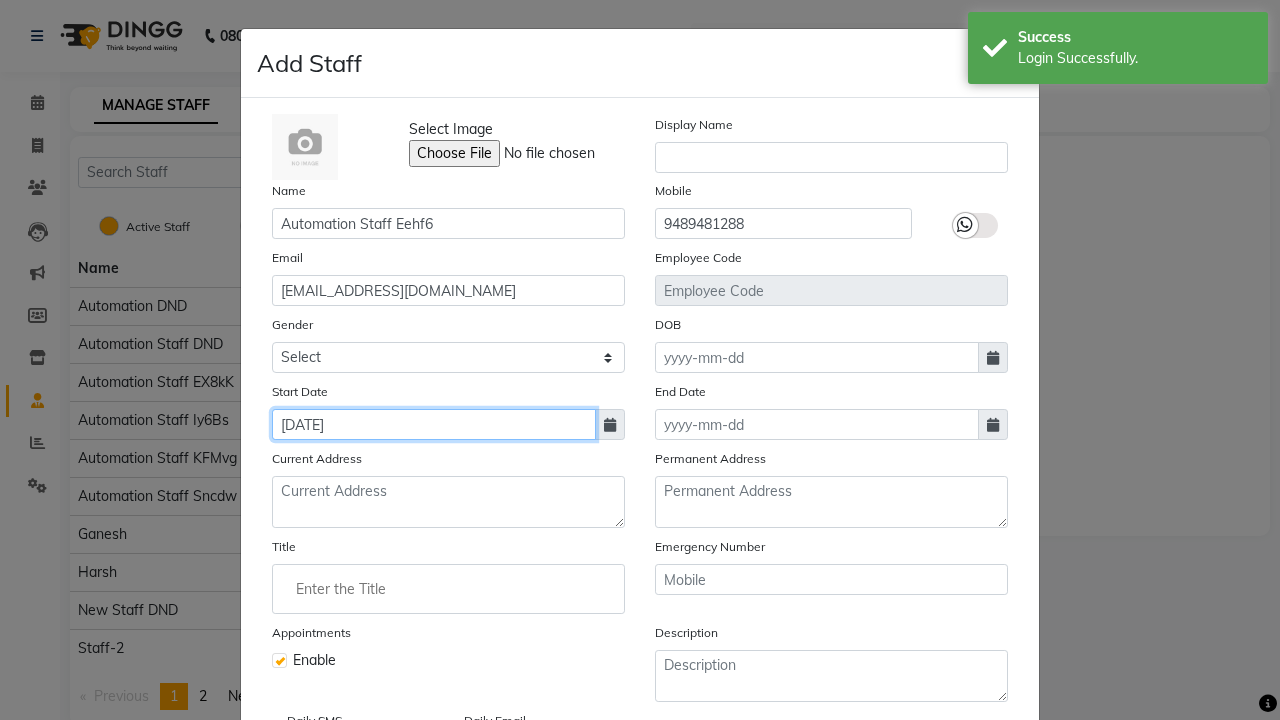 type on "[DATE]" 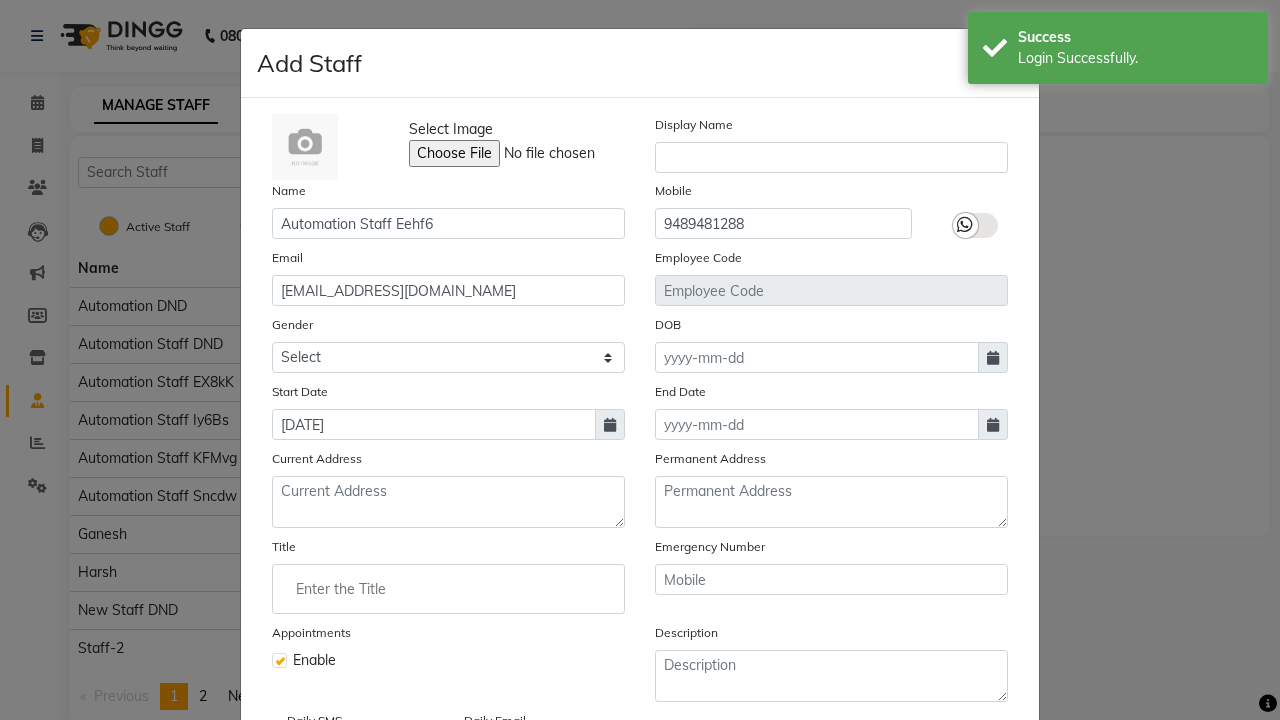 click on "Save" at bounding box center [988, 814] 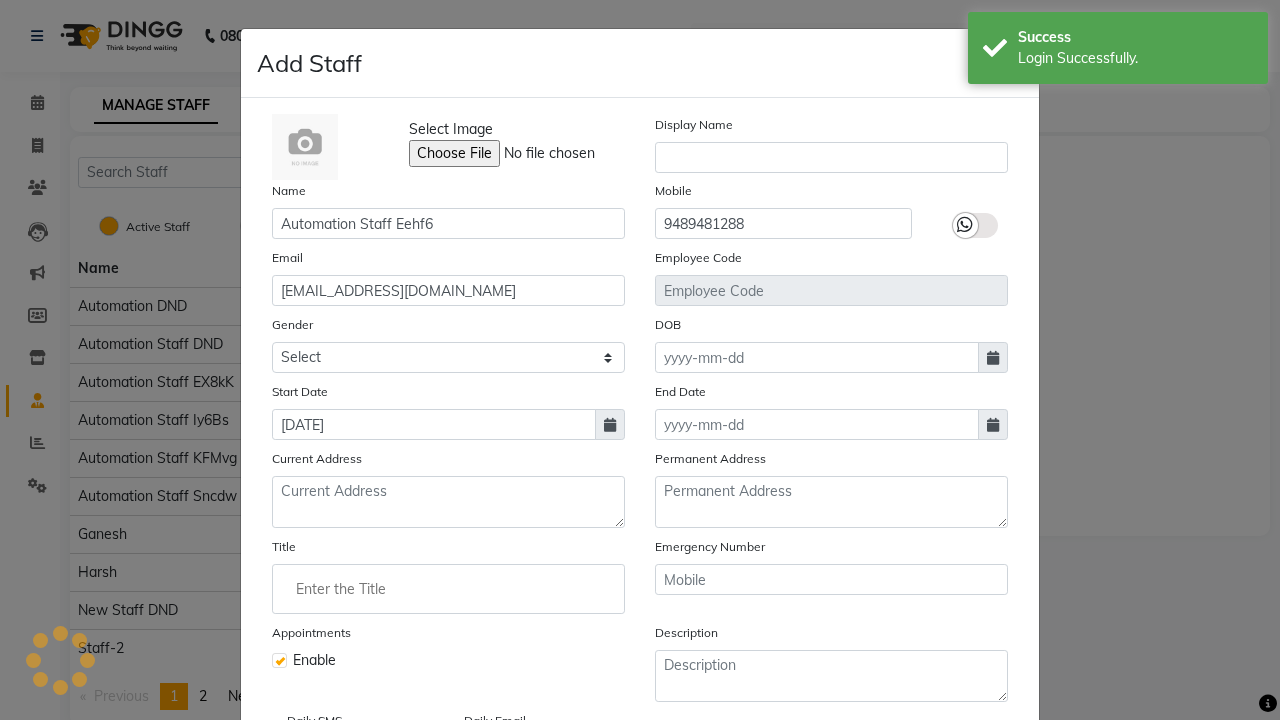 scroll, scrollTop: 162, scrollLeft: 0, axis: vertical 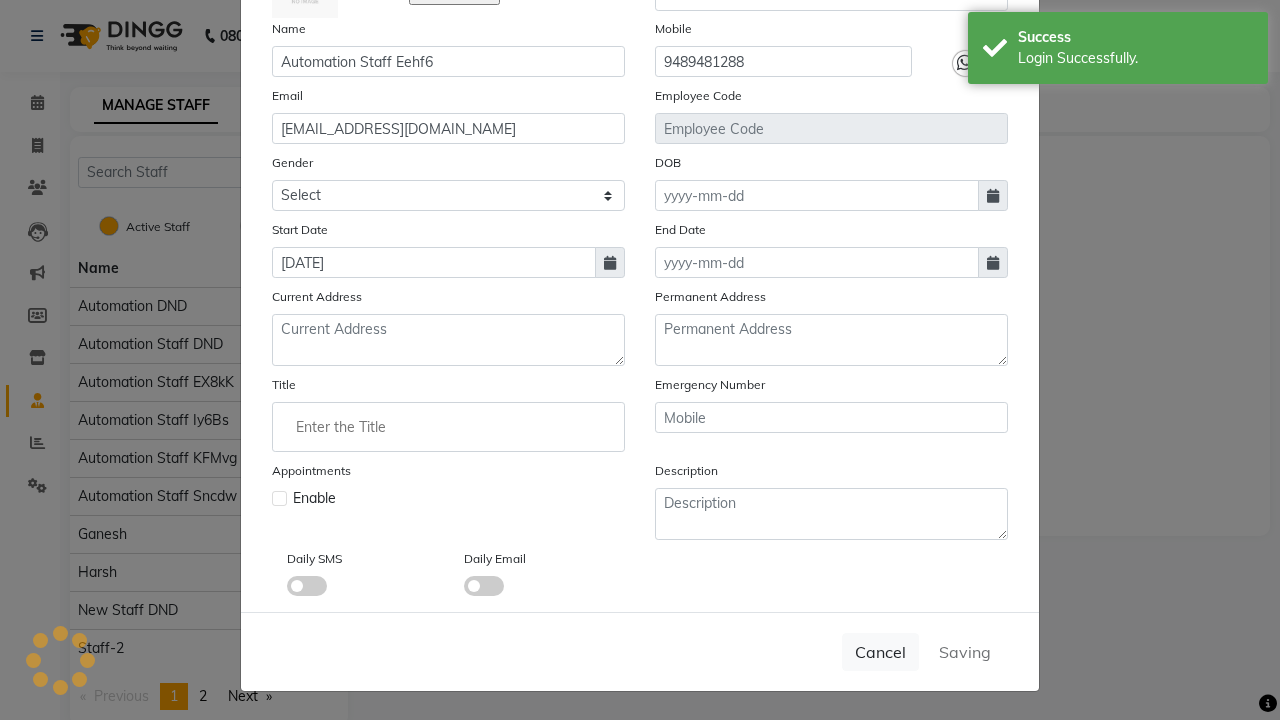 type 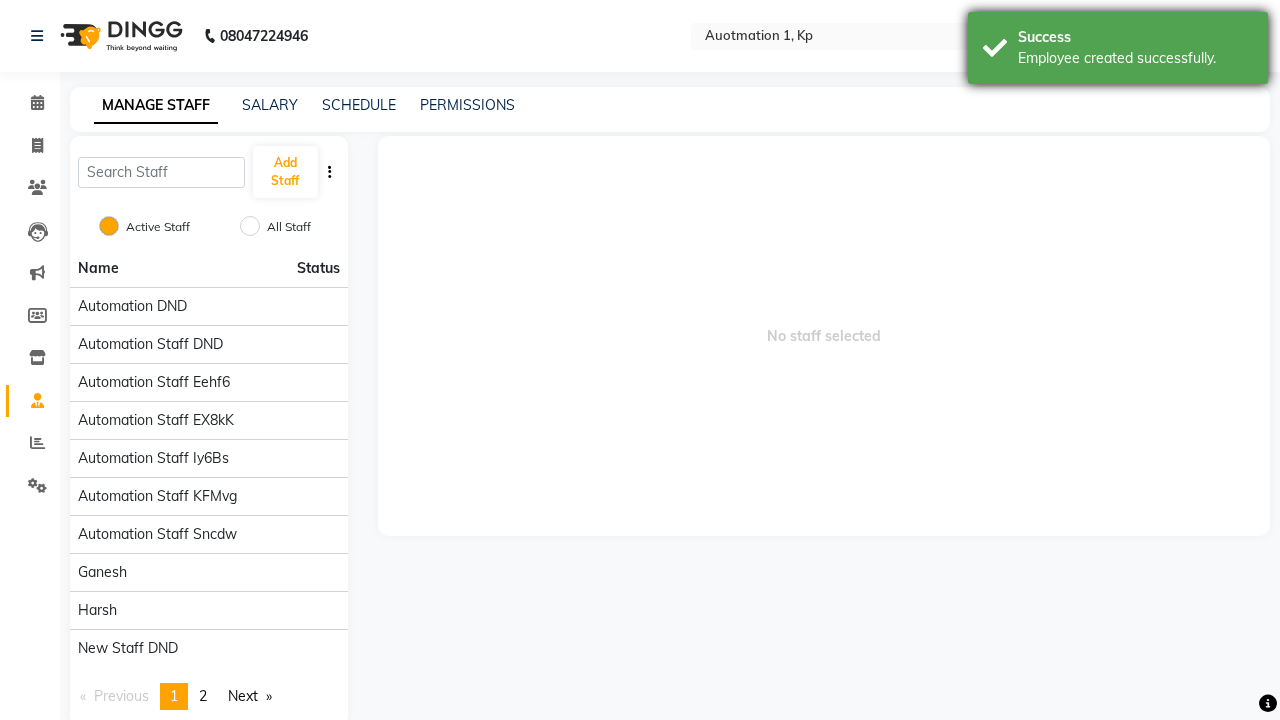 click on "Employee created successfully." at bounding box center [1135, 58] 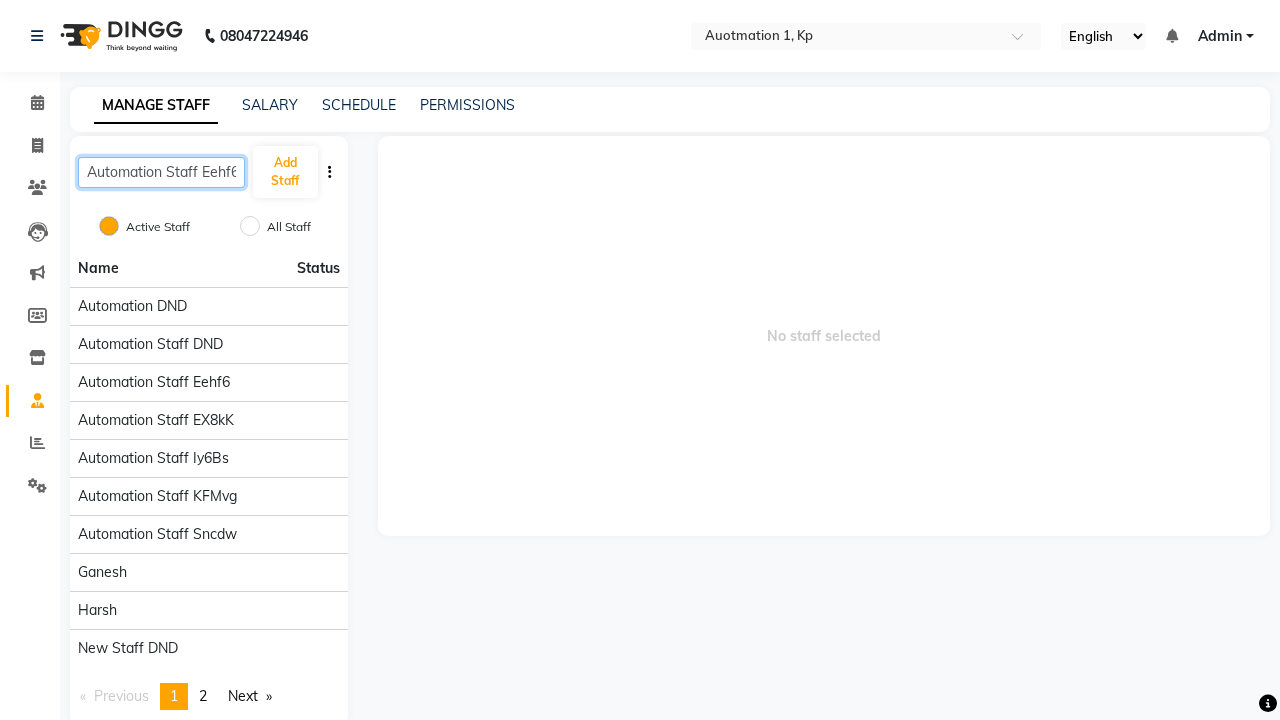 scroll, scrollTop: 0, scrollLeft: 3, axis: horizontal 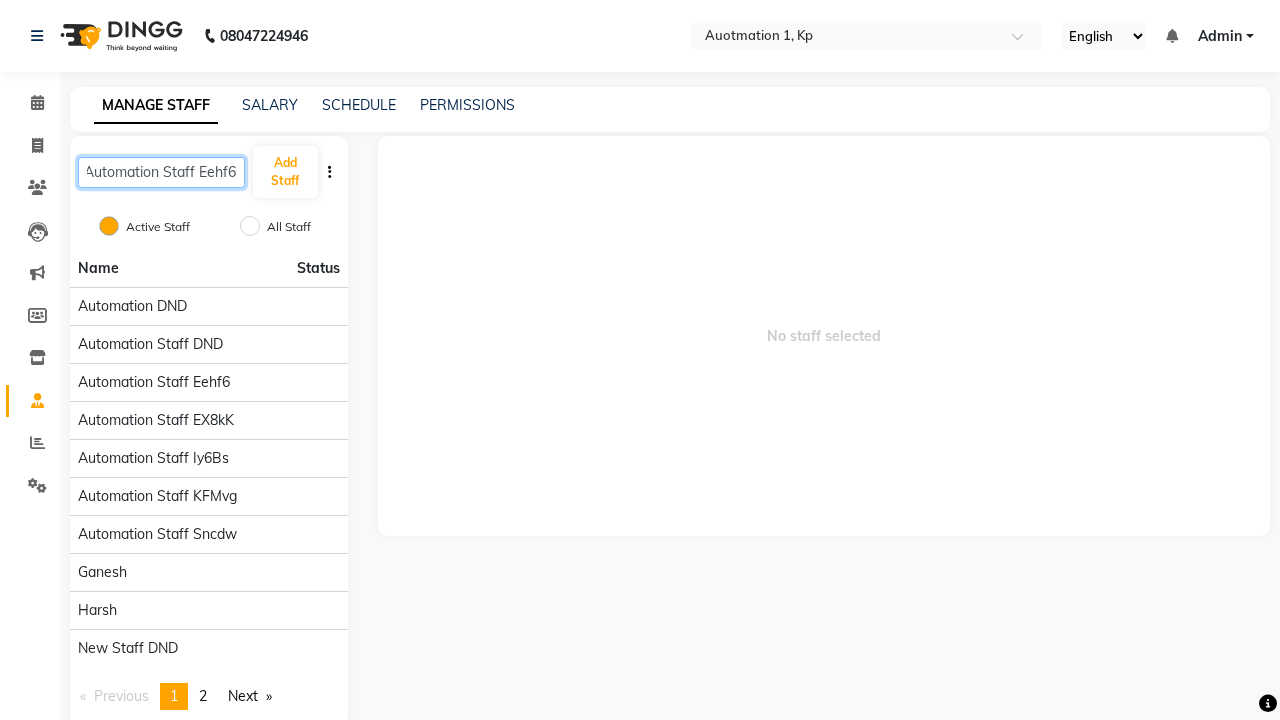 type on "Automation Staff Eehf6" 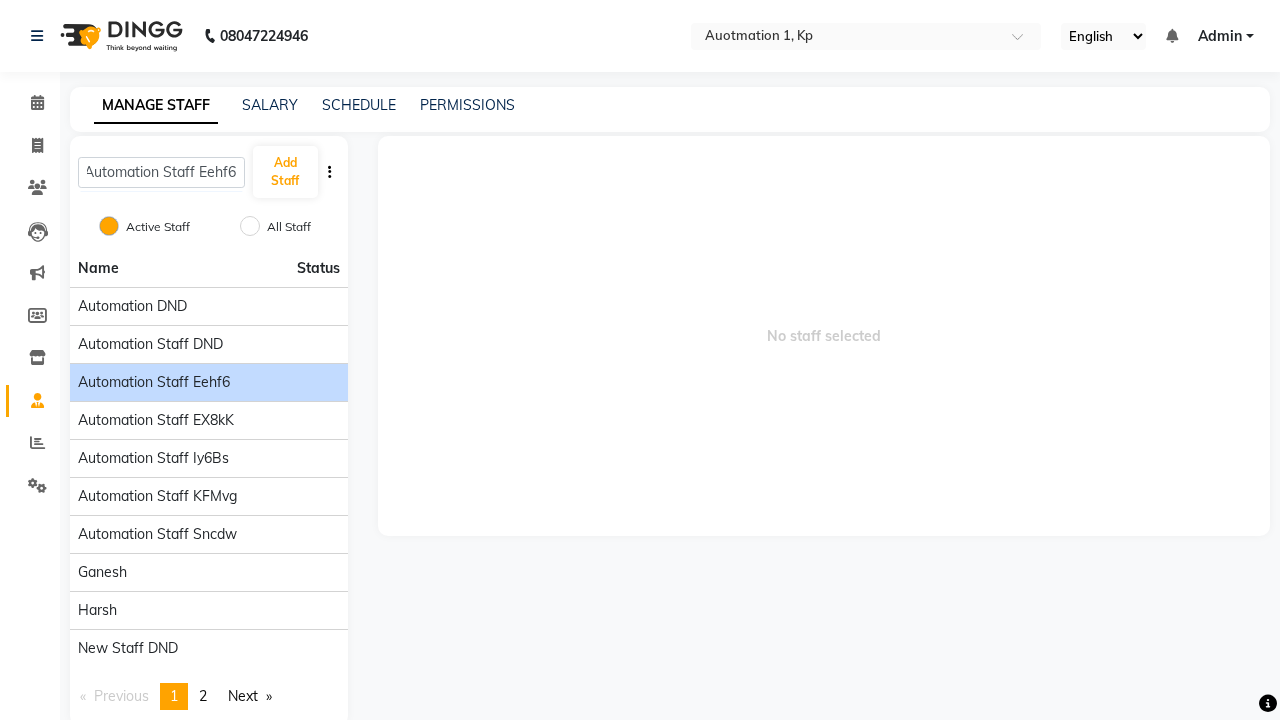 click on "Automation Staff Eehf6" 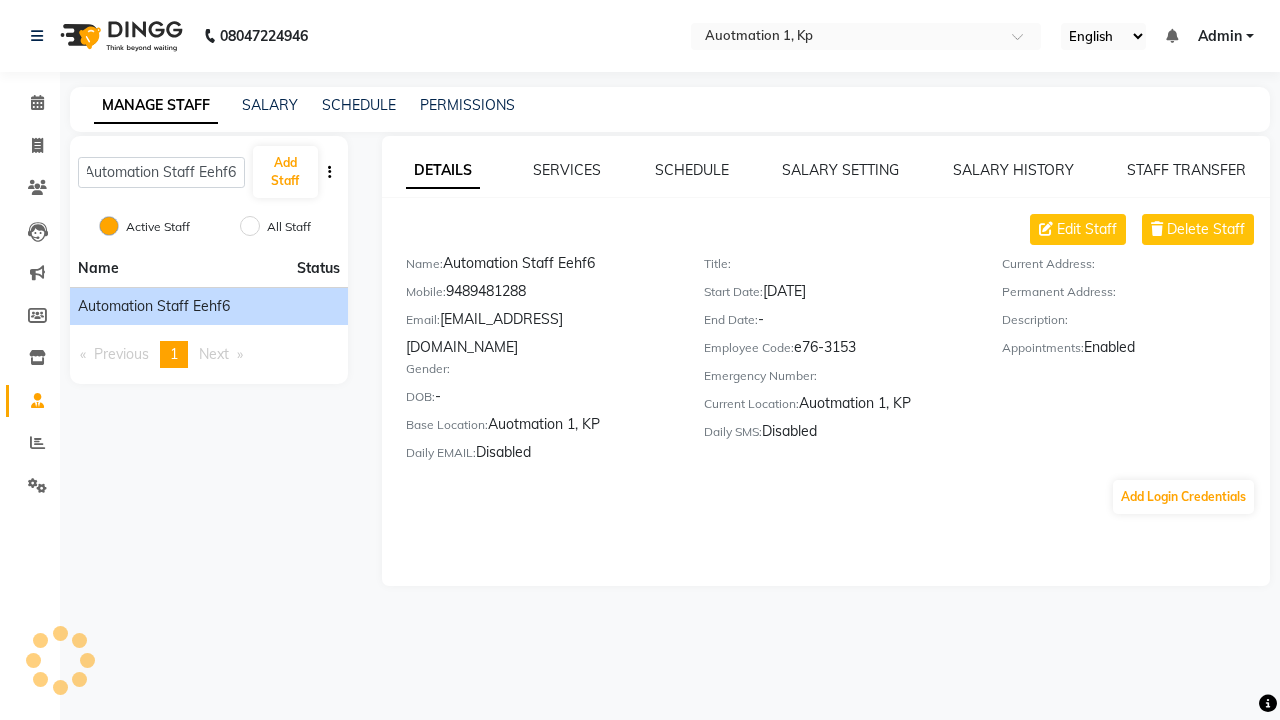 scroll, scrollTop: 0, scrollLeft: 0, axis: both 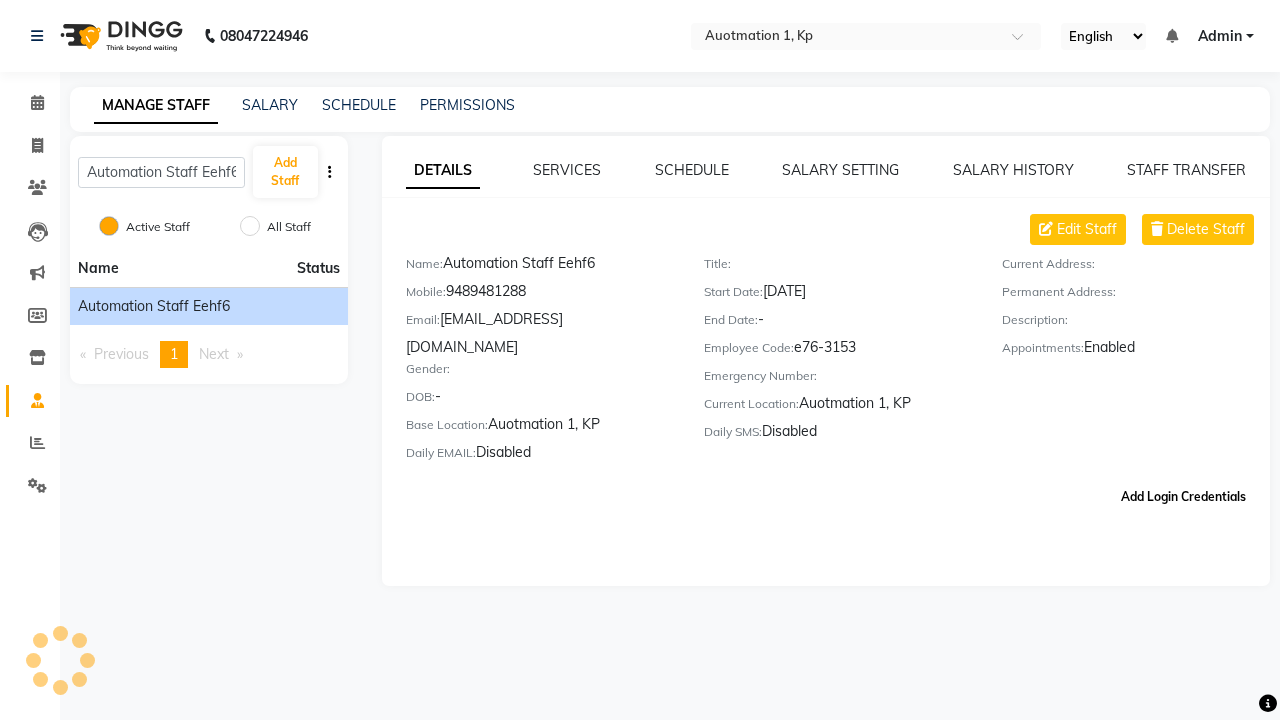 click on "Add Login Credentials" 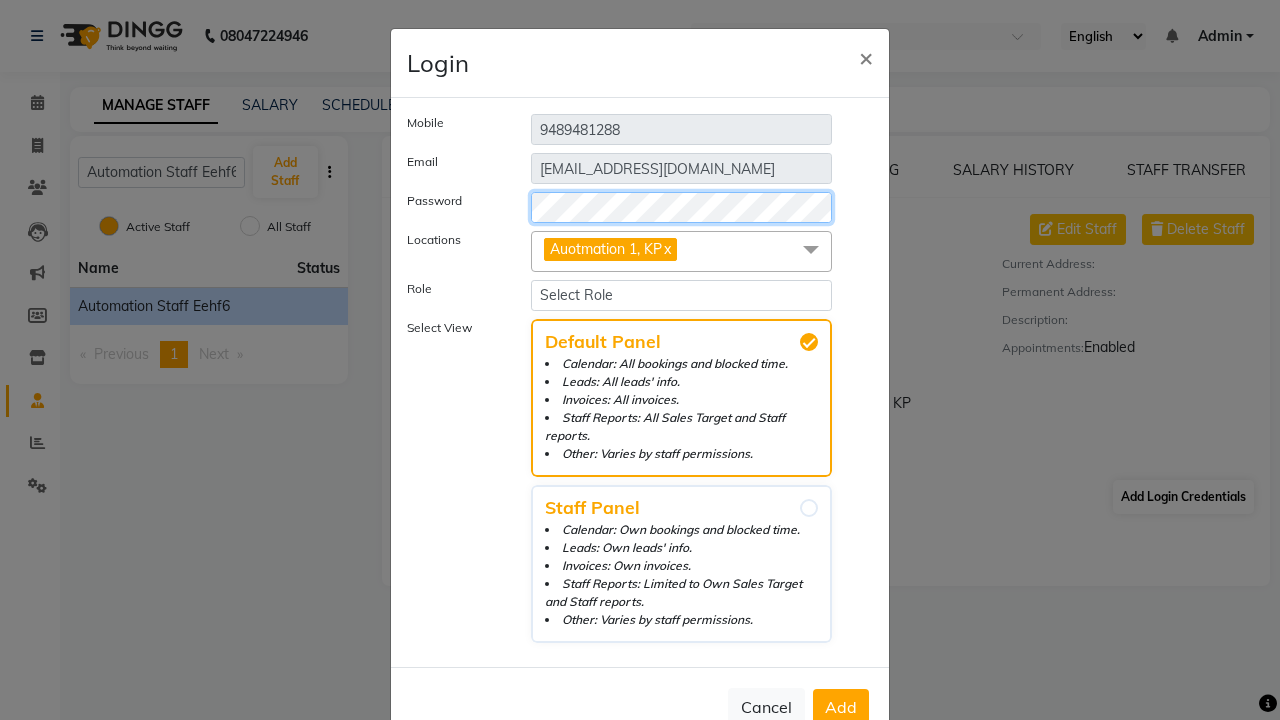 select on "204" 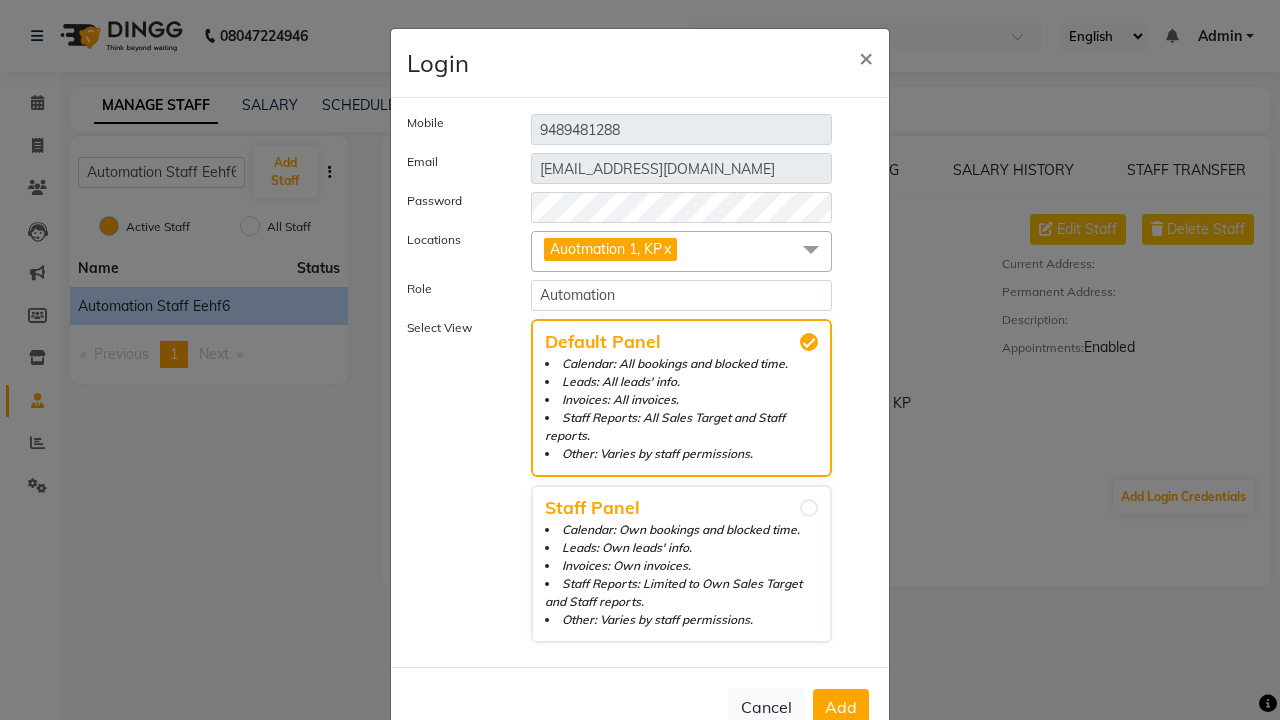 click on "Add" 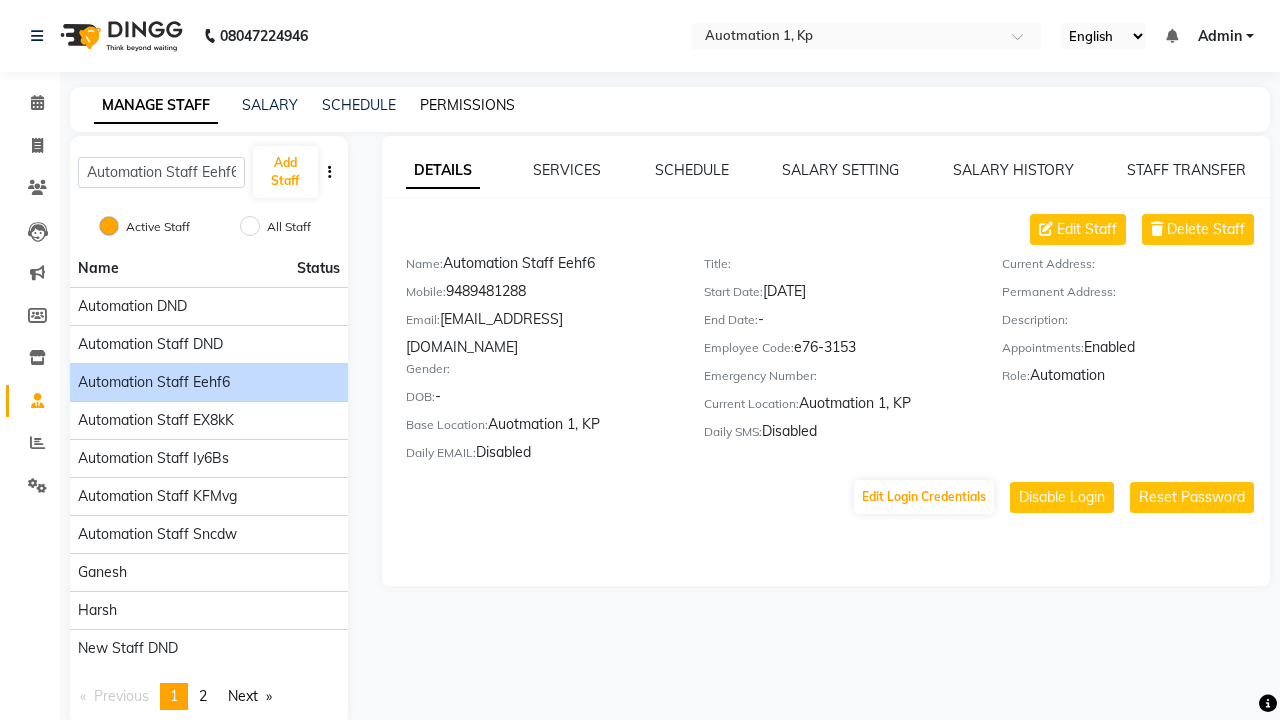 click on "PERMISSIONS" 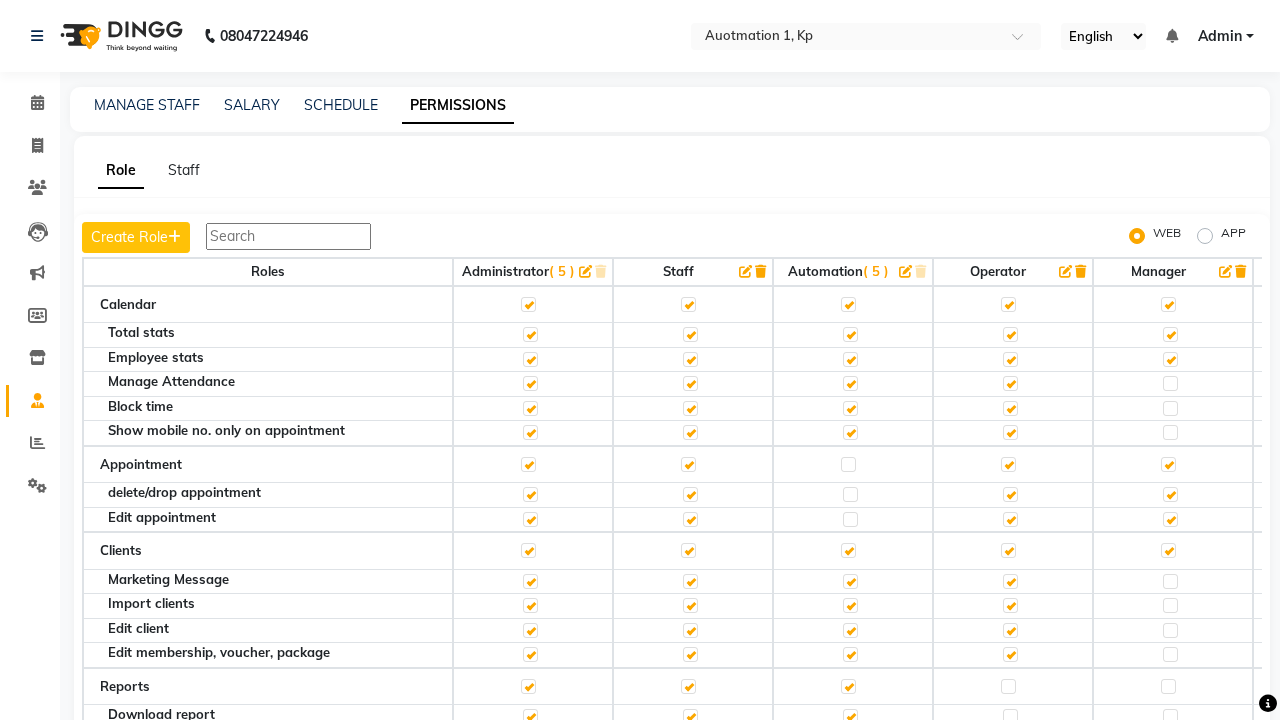 click 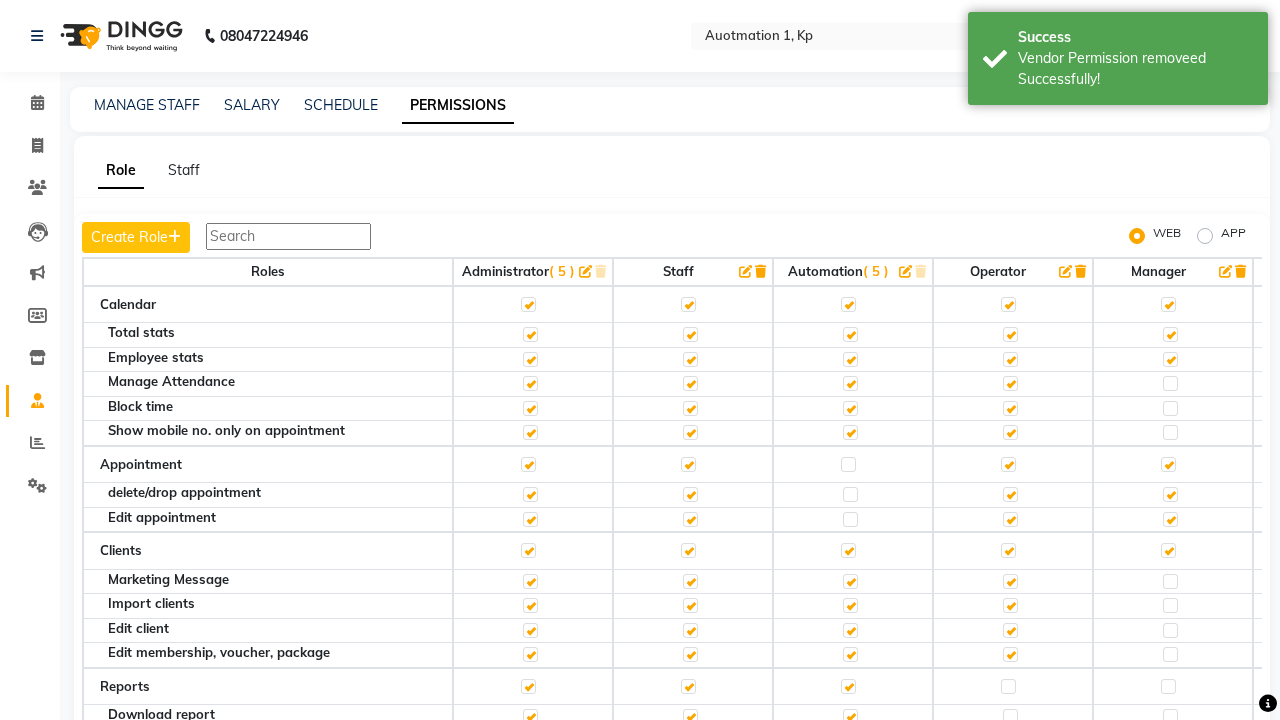 scroll, scrollTop: 1773, scrollLeft: 0, axis: vertical 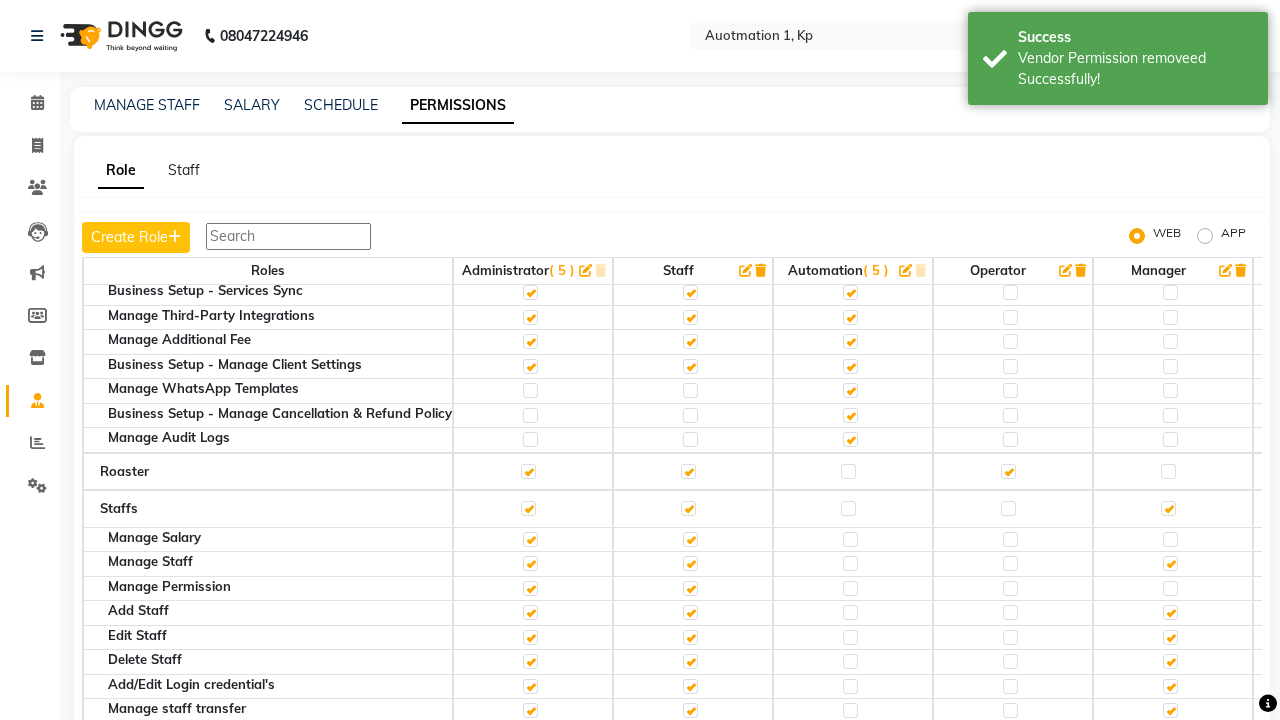 click 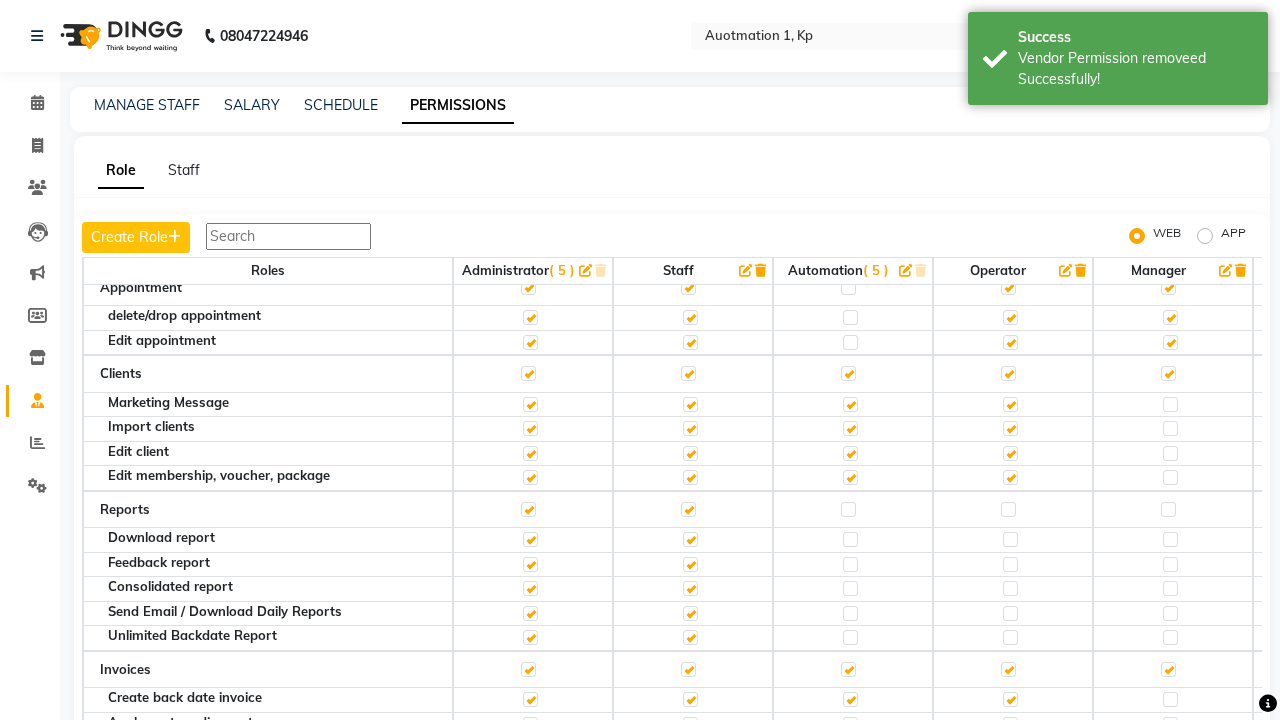click 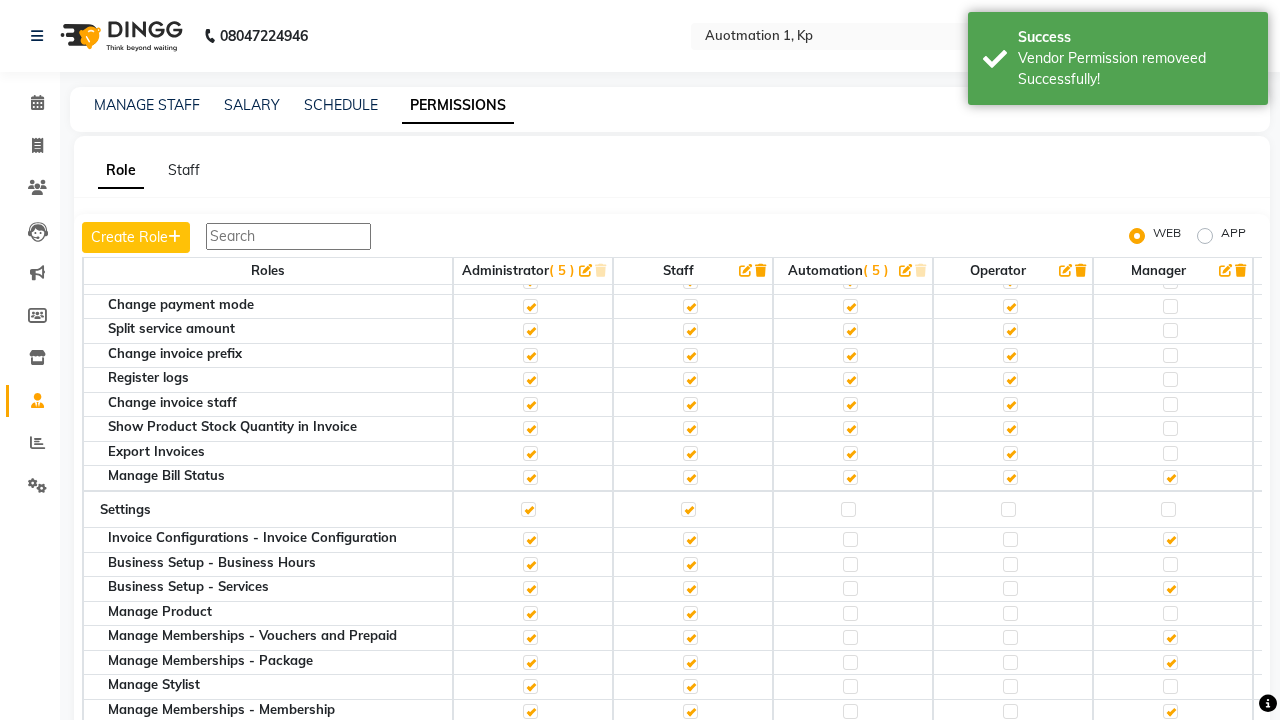 click on "Admin" at bounding box center [1220, 36] 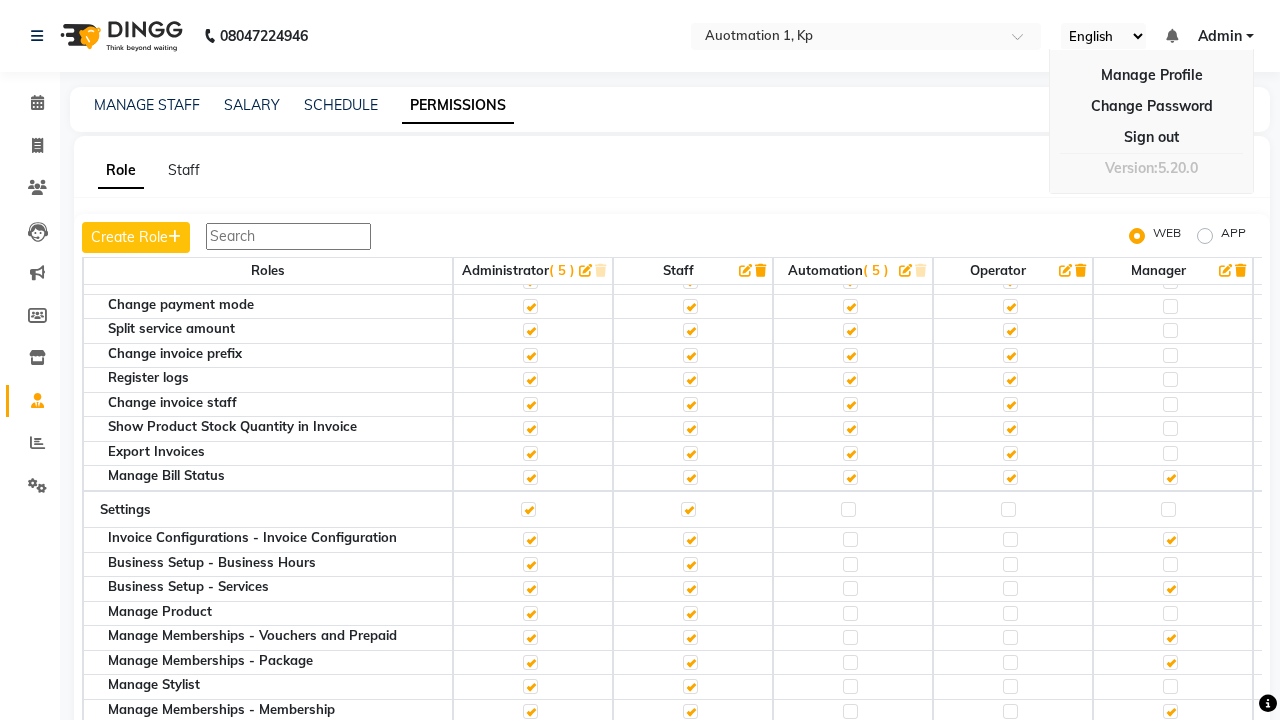 scroll, scrollTop: 26, scrollLeft: 0, axis: vertical 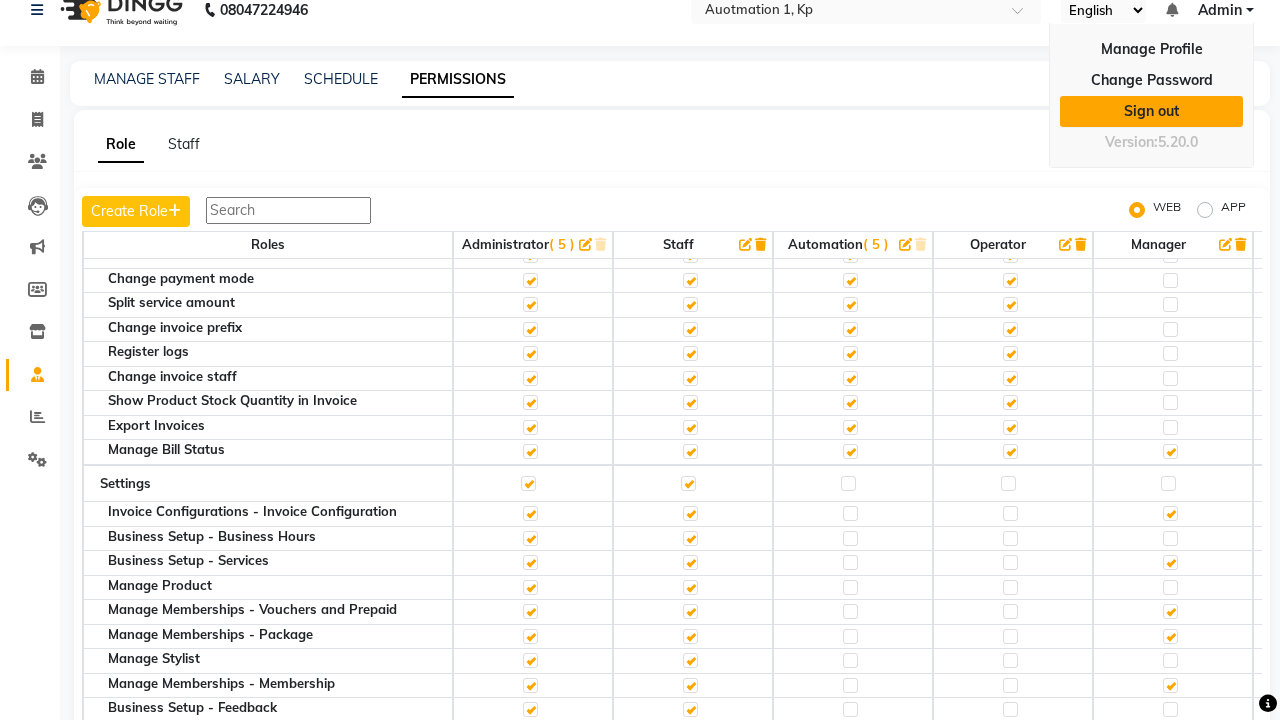 click on "Sign out" at bounding box center (1151, 111) 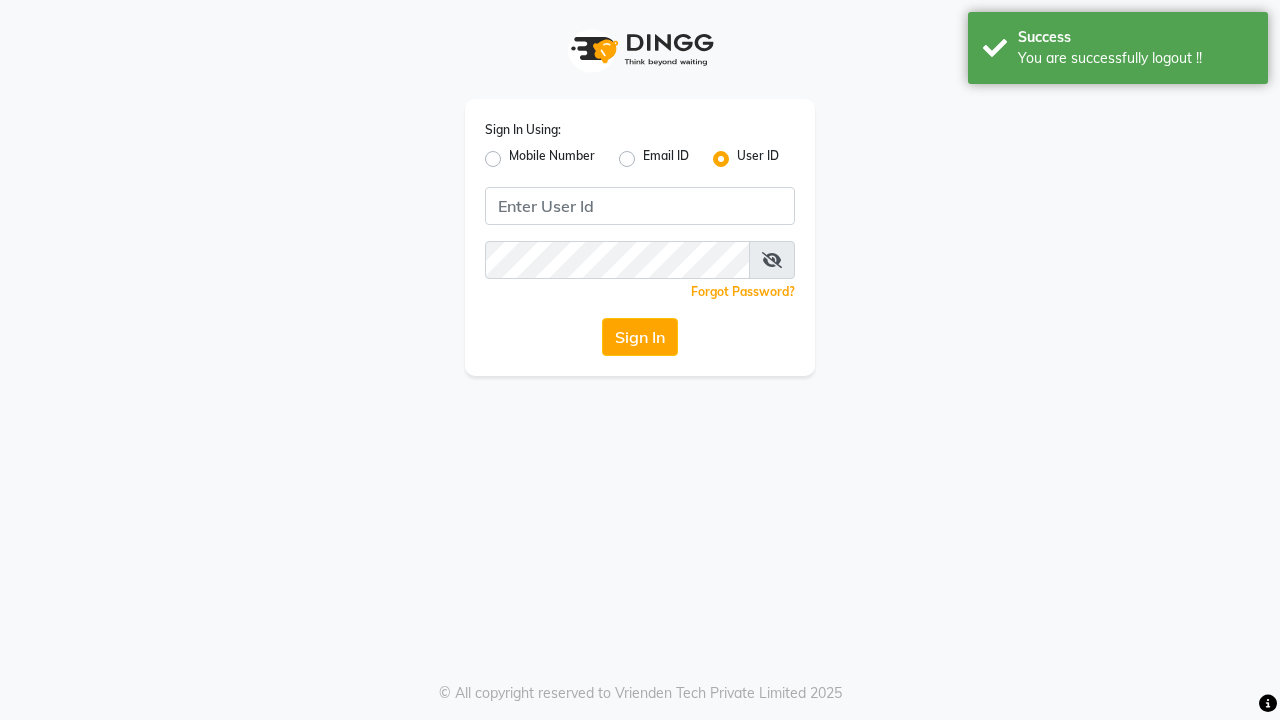 scroll, scrollTop: 0, scrollLeft: 0, axis: both 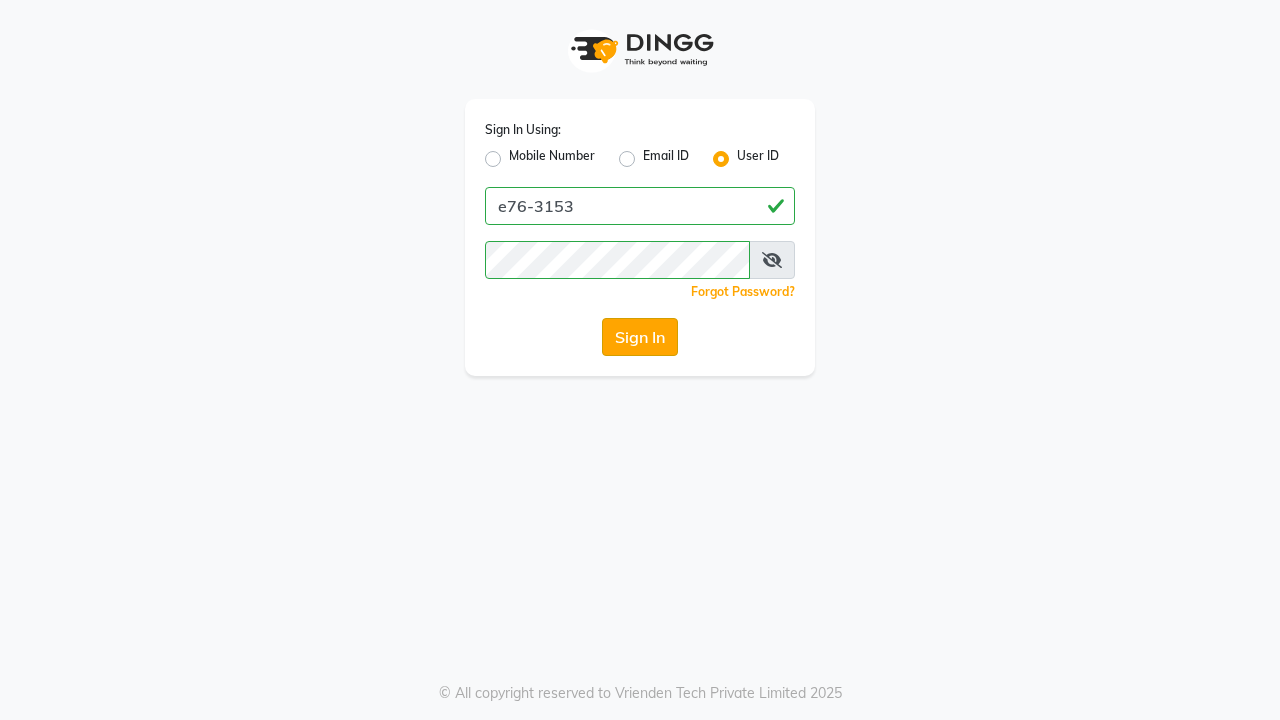 click on "Sign In" 